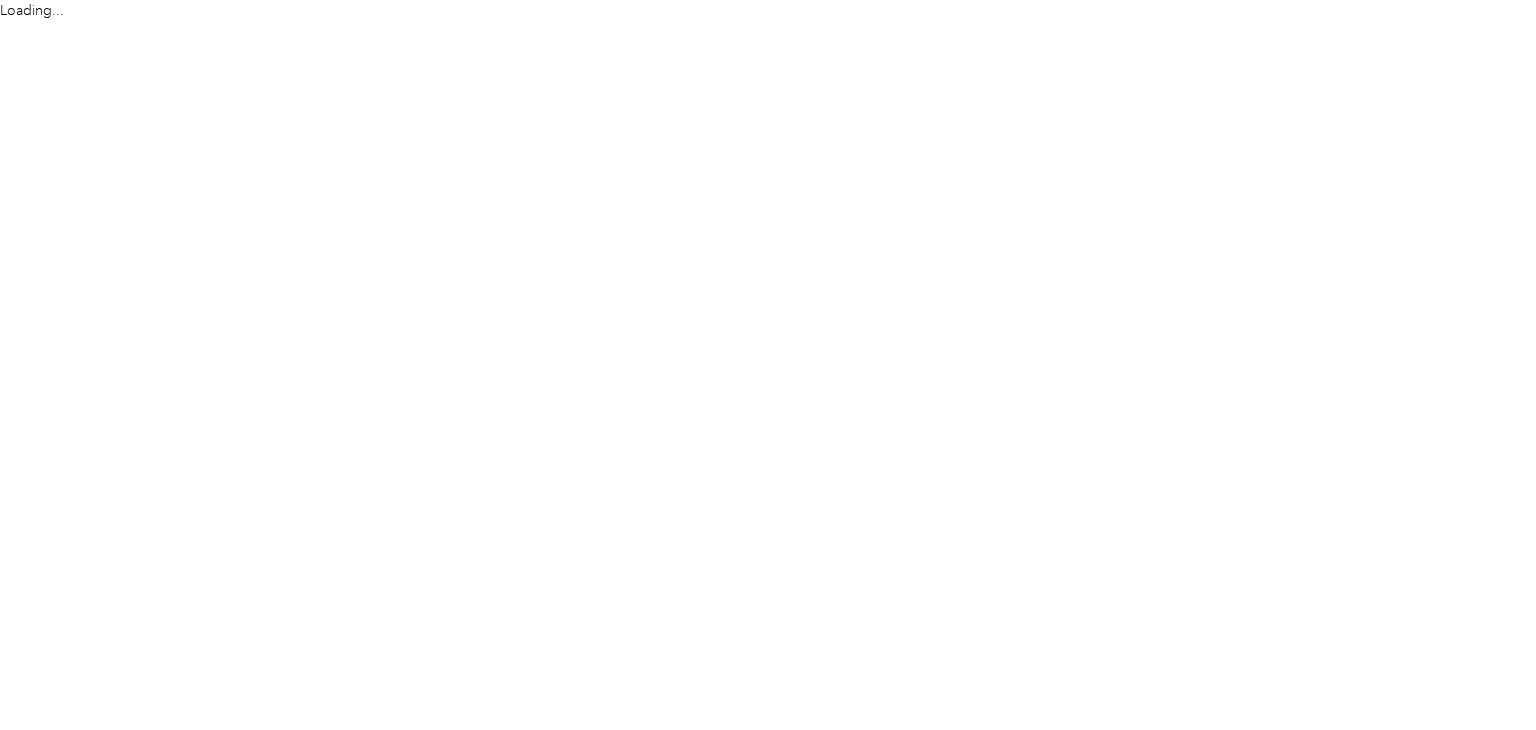 scroll, scrollTop: 0, scrollLeft: 0, axis: both 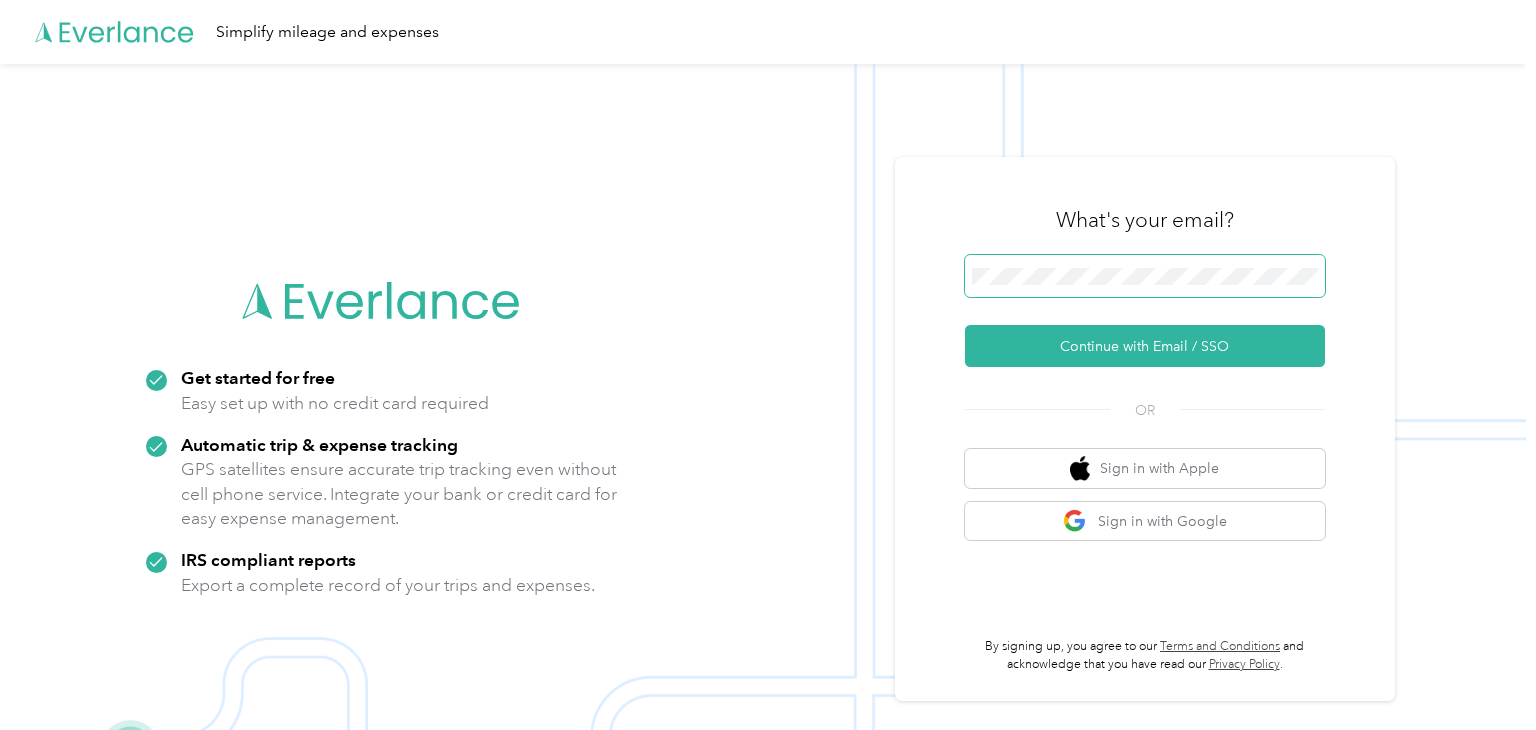 click at bounding box center [1145, 276] 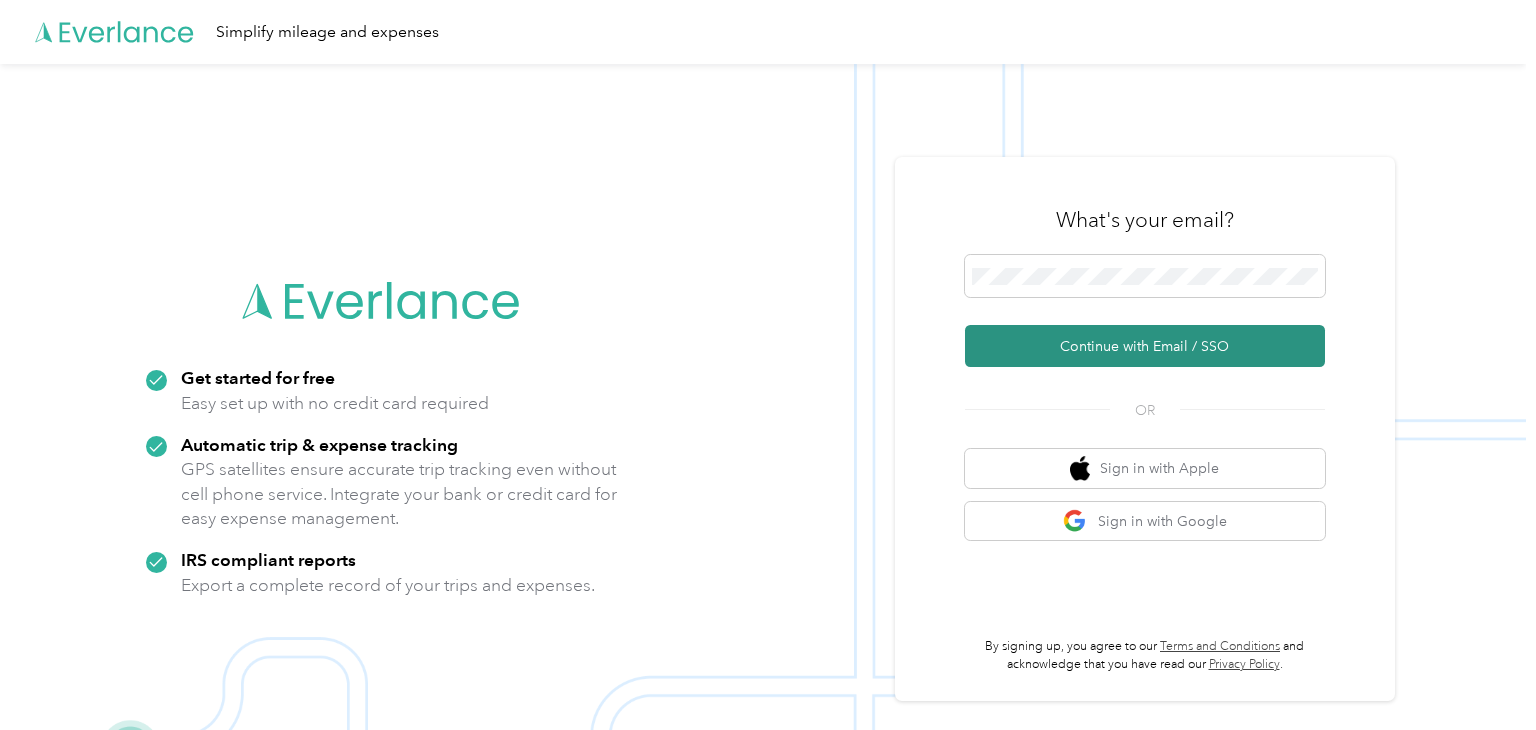 click on "Continue with Email / SSO" at bounding box center [1145, 346] 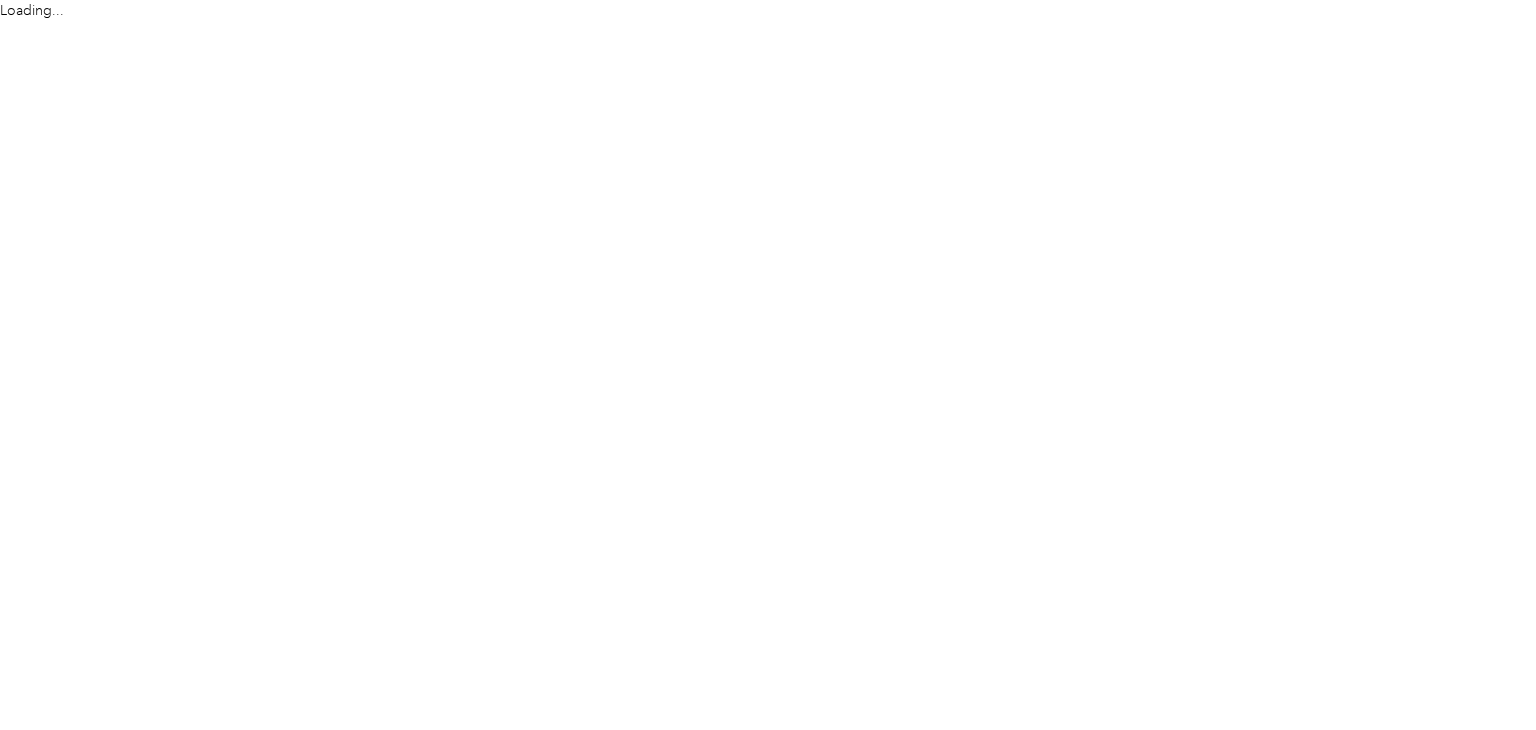 scroll, scrollTop: 0, scrollLeft: 0, axis: both 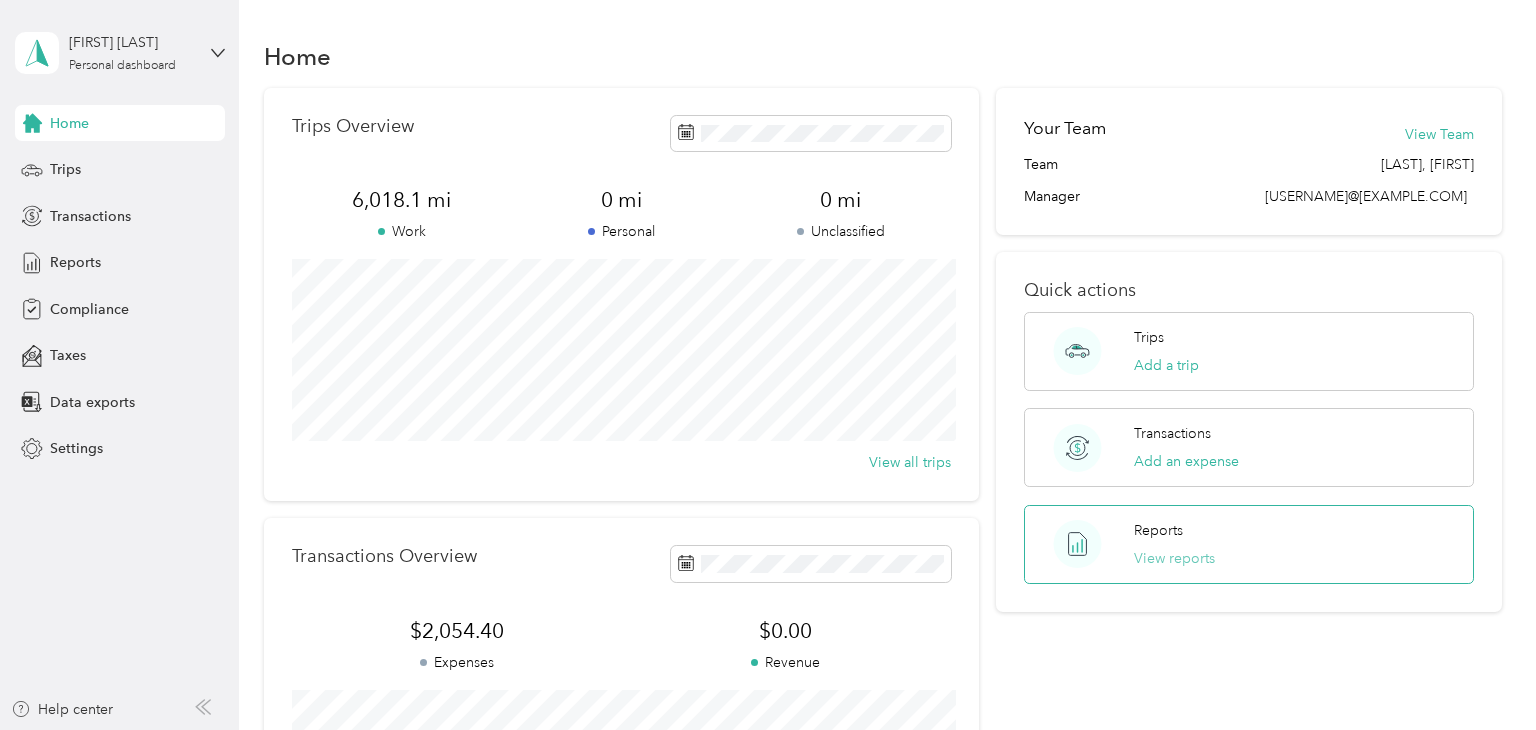 click on "View reports" at bounding box center [1174, 558] 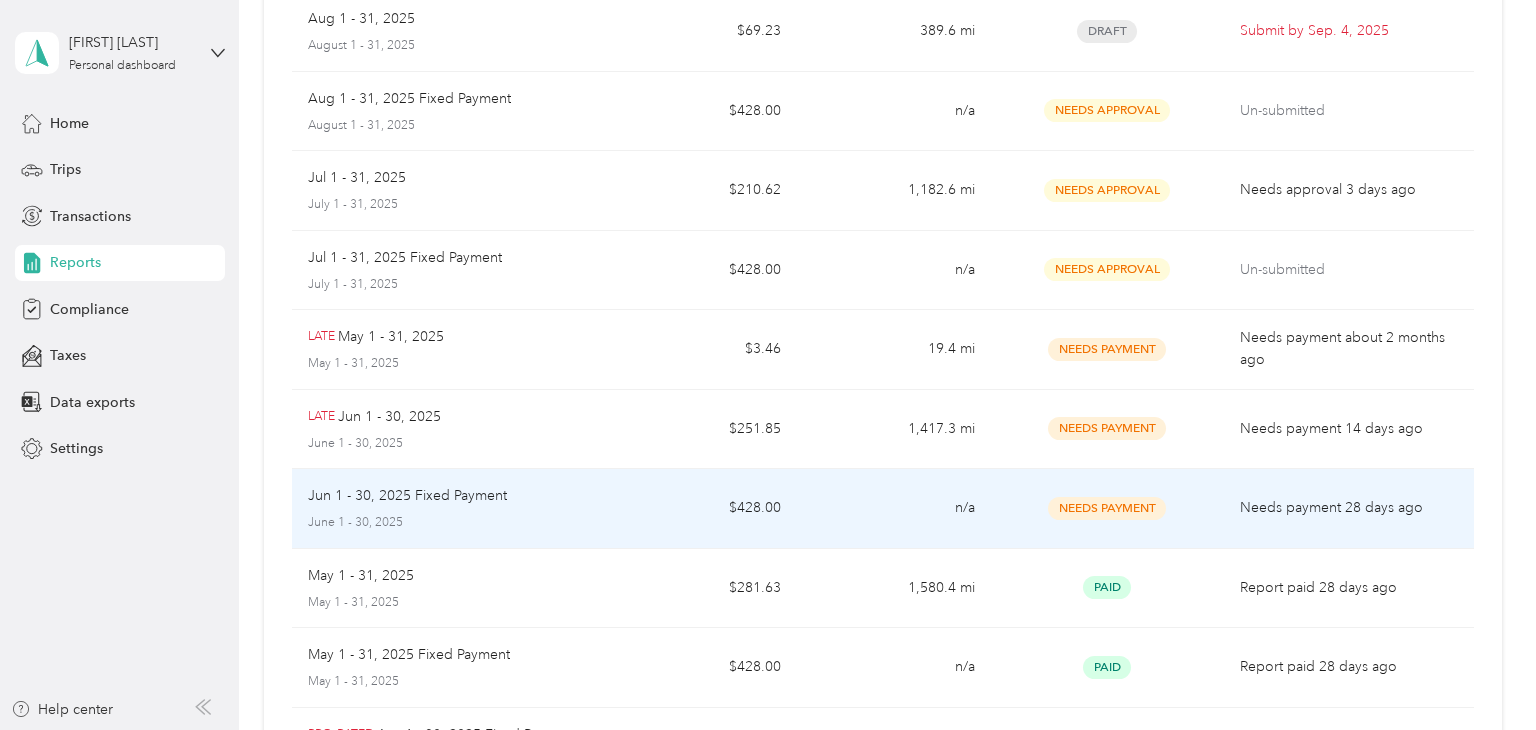 scroll, scrollTop: 204, scrollLeft: 0, axis: vertical 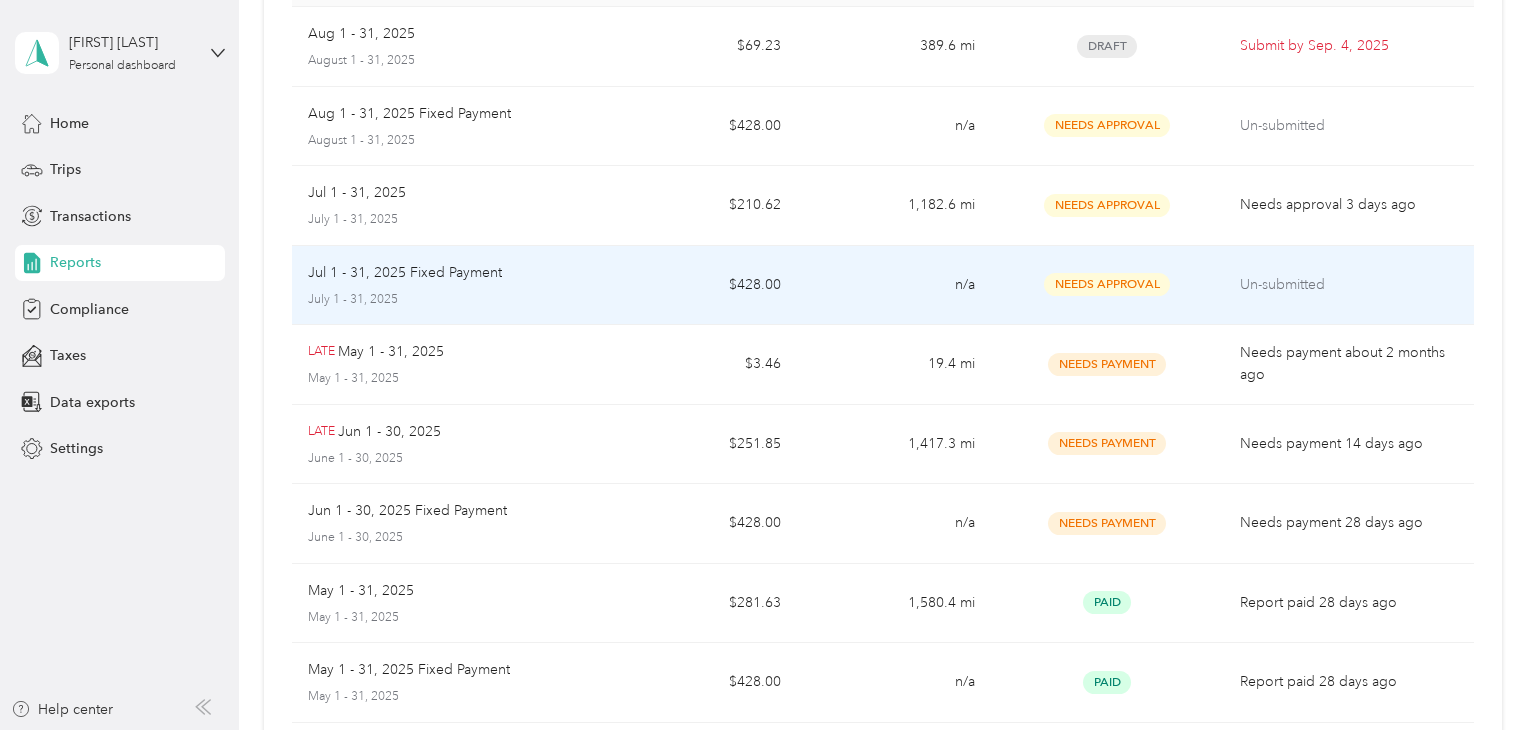 click on "Jul 1 - 31, 2025 Fixed Payment July 1 - 31, 2025" at bounding box center [447, 285] 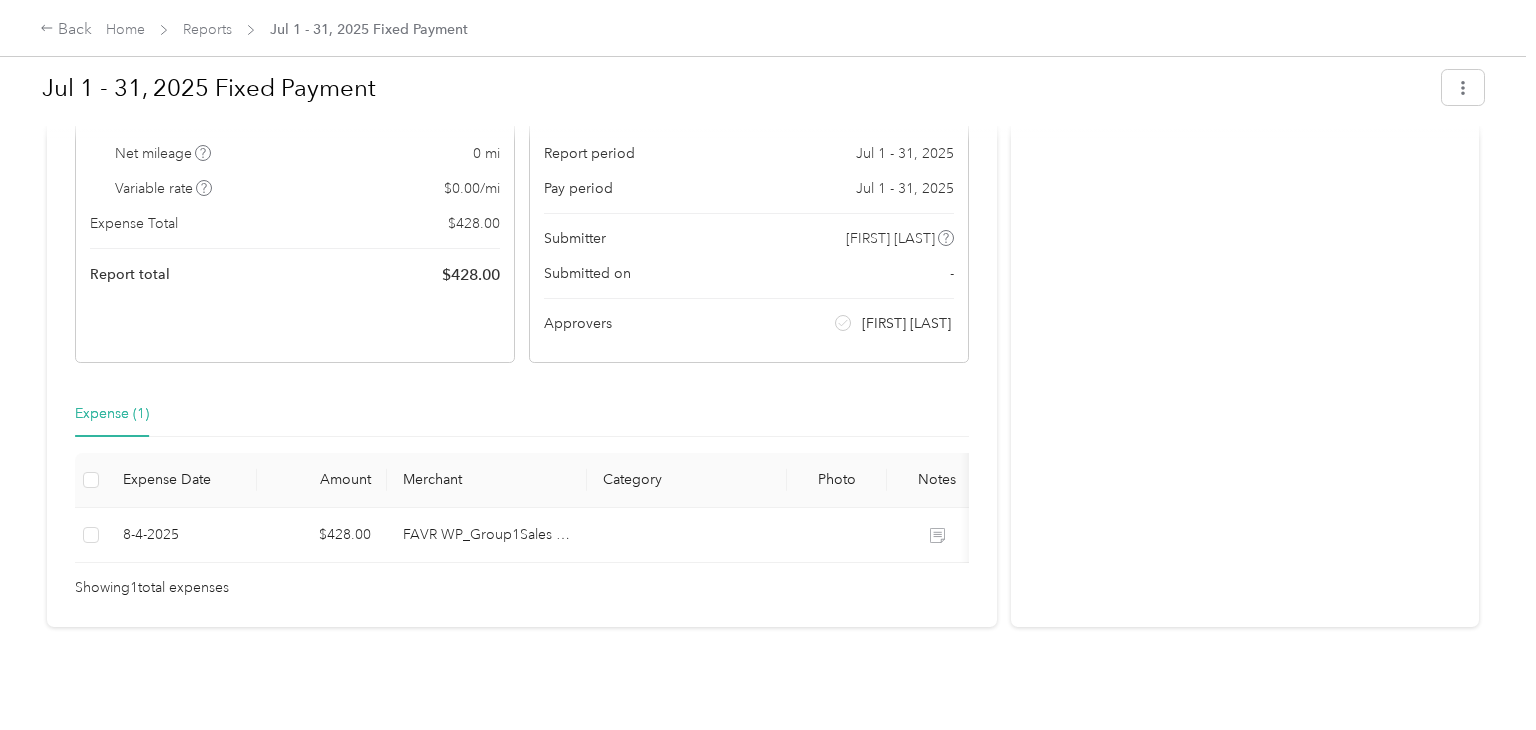 scroll, scrollTop: 0, scrollLeft: 0, axis: both 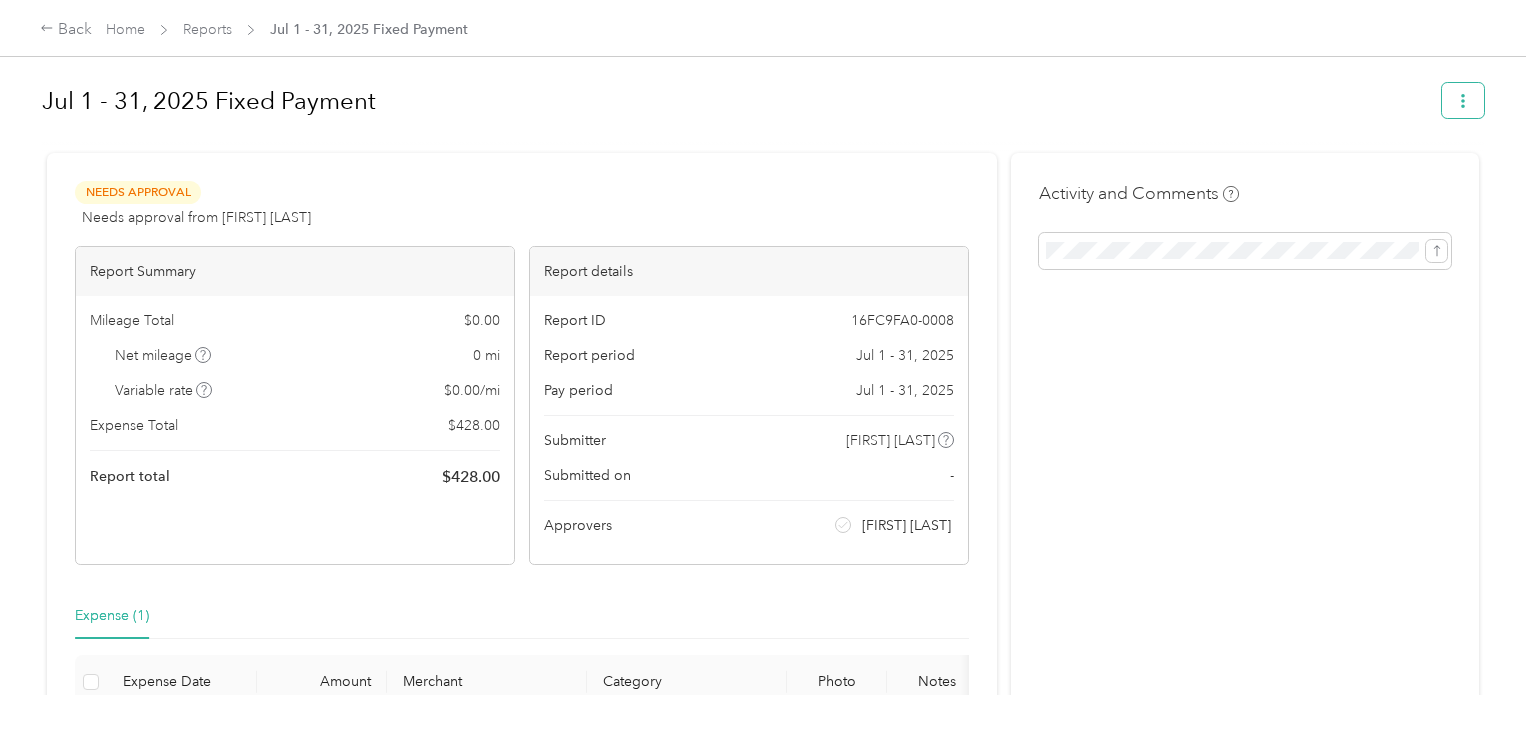 click at bounding box center (1463, 100) 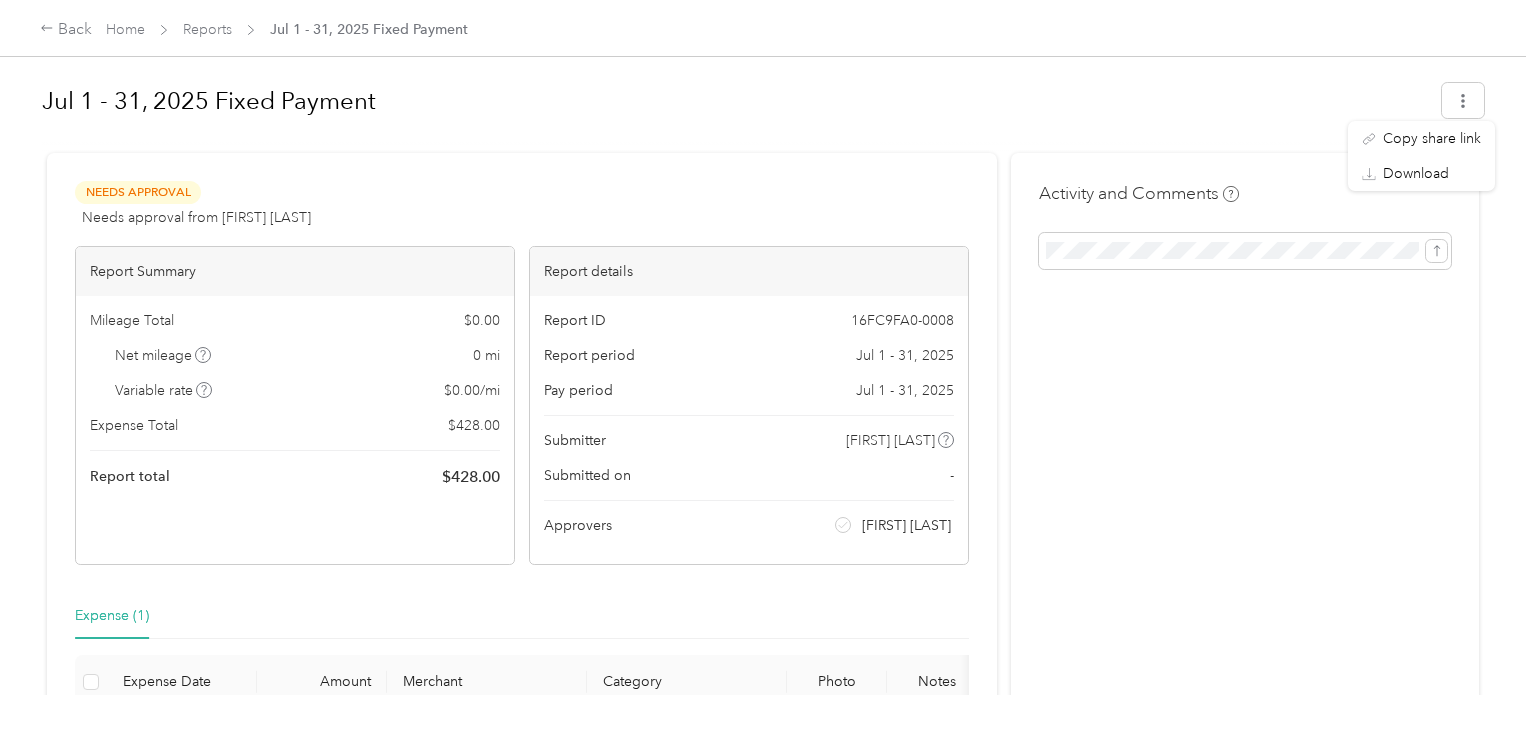 click on "Activity and Comments" at bounding box center (1245, 491) 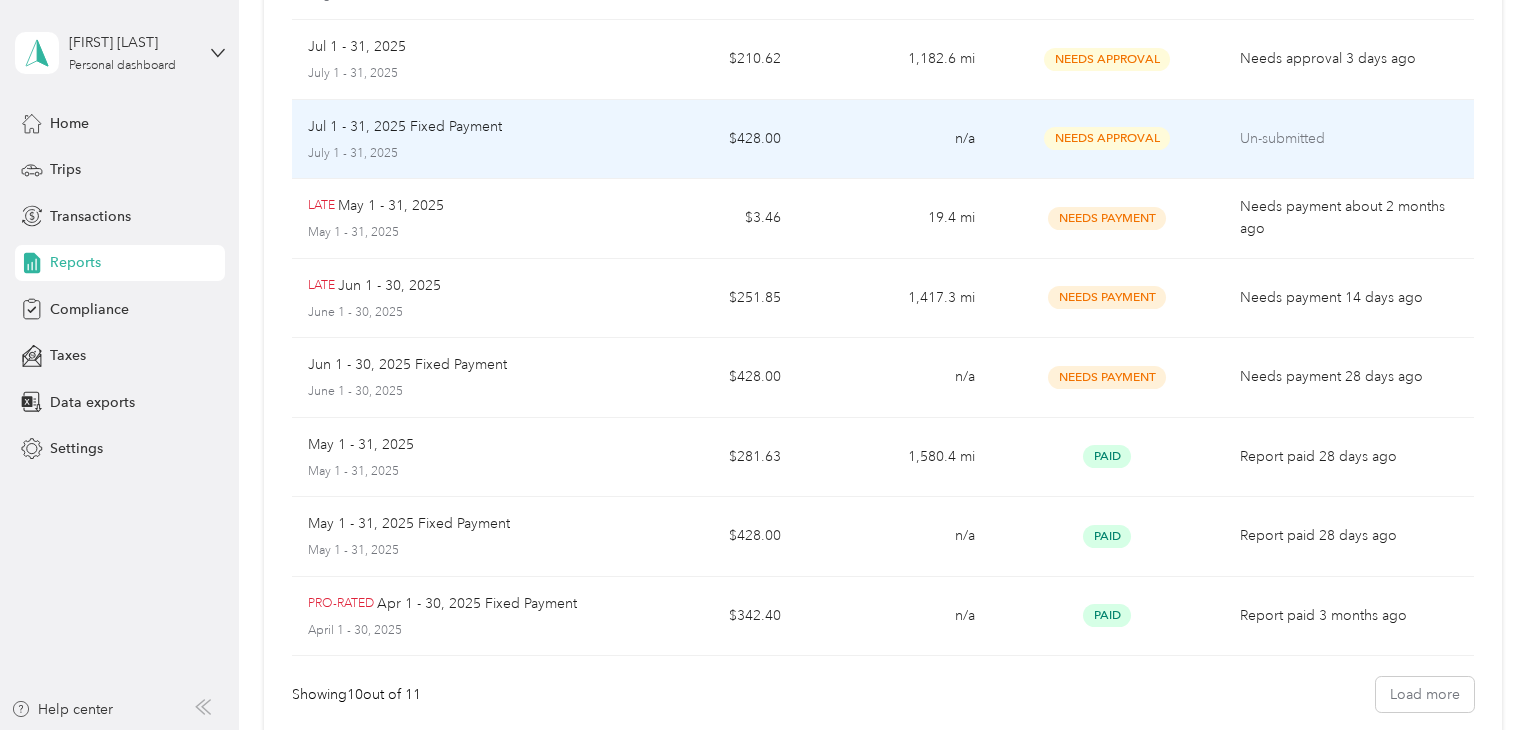 scroll, scrollTop: 337, scrollLeft: 0, axis: vertical 